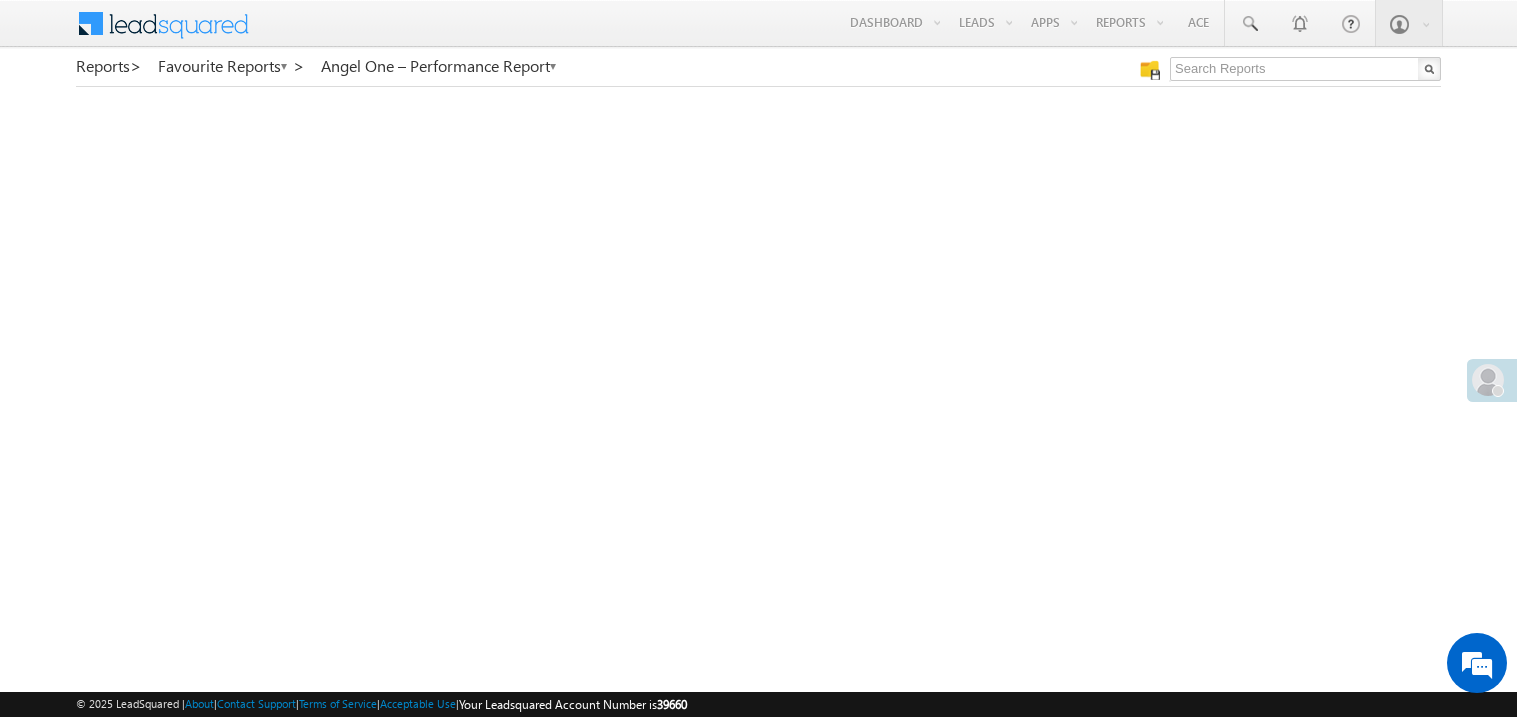 scroll, scrollTop: 0, scrollLeft: 0, axis: both 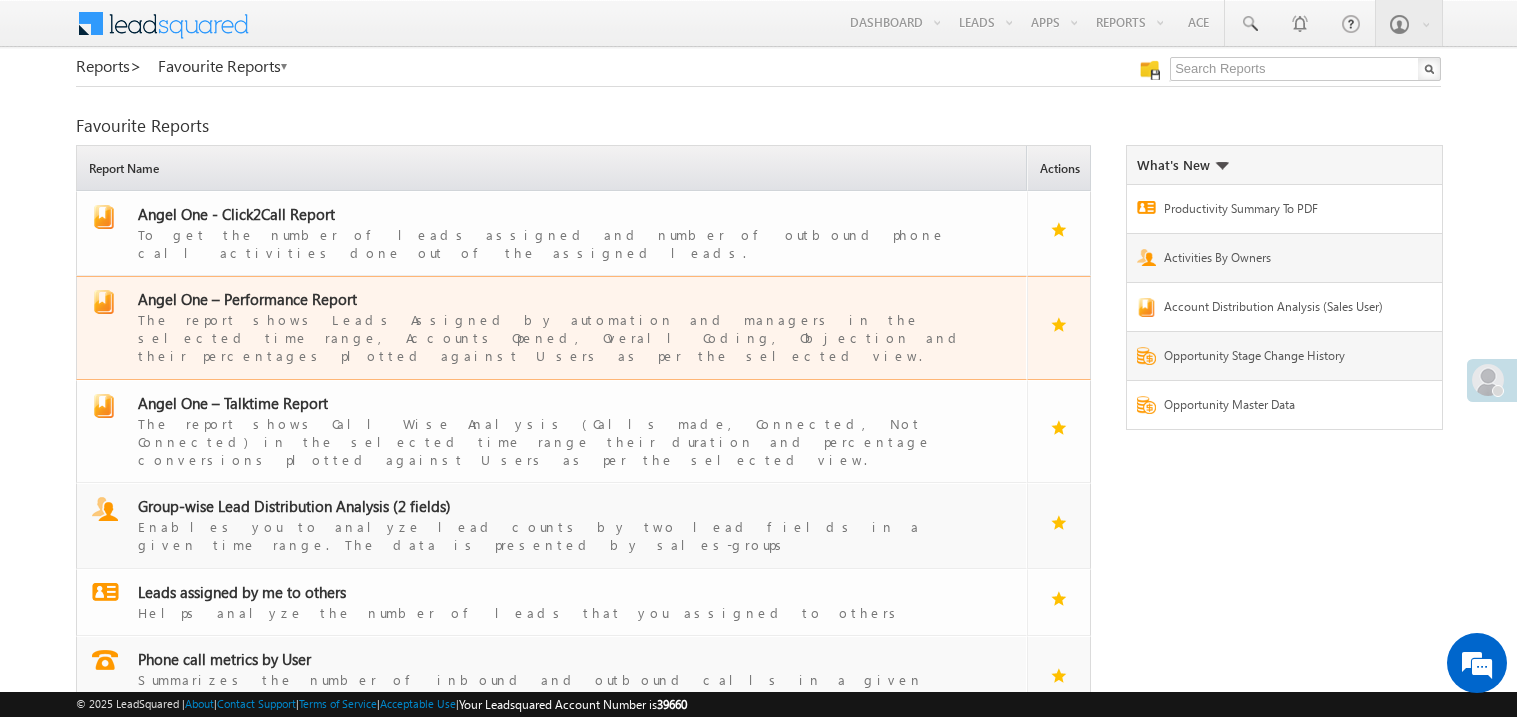 click on "Angel One – Performance Report" at bounding box center [247, 299] 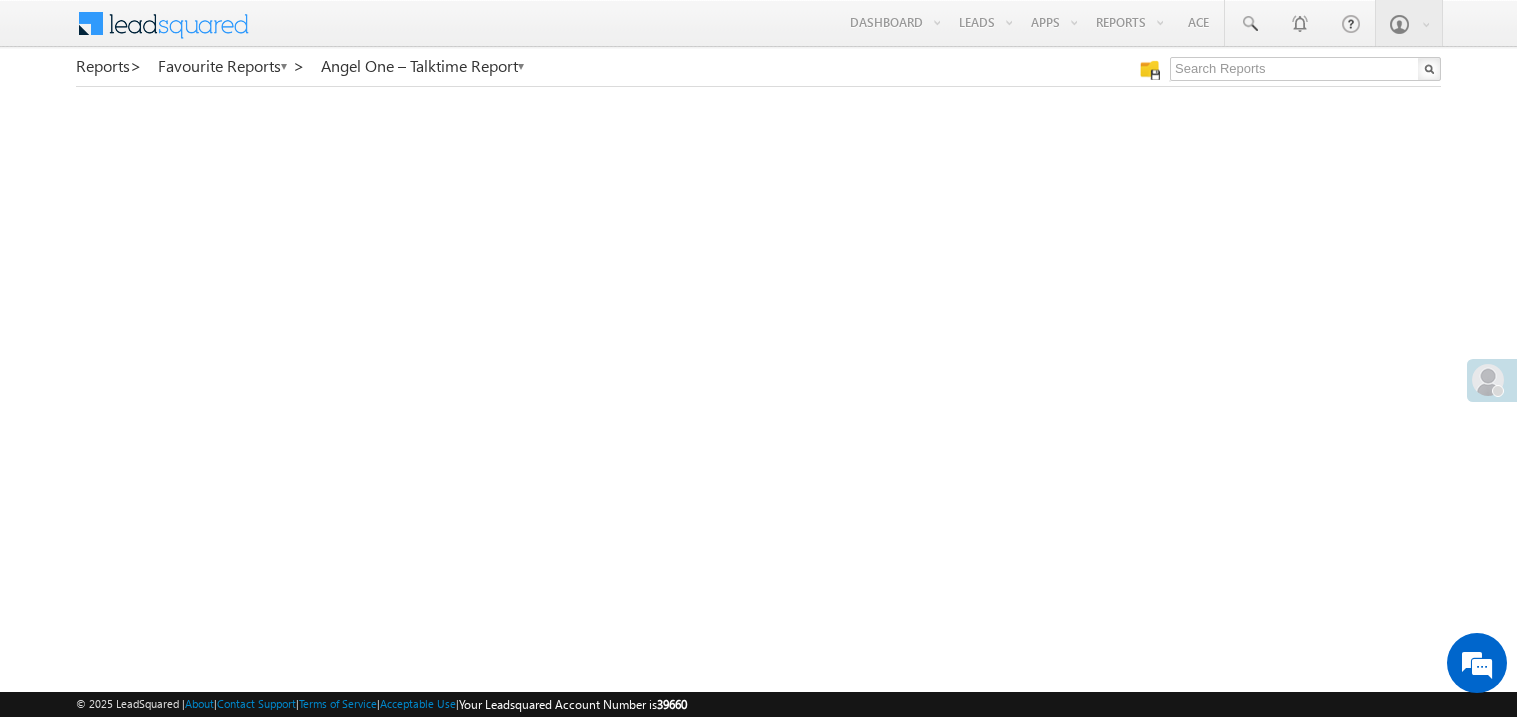 scroll, scrollTop: 0, scrollLeft: 0, axis: both 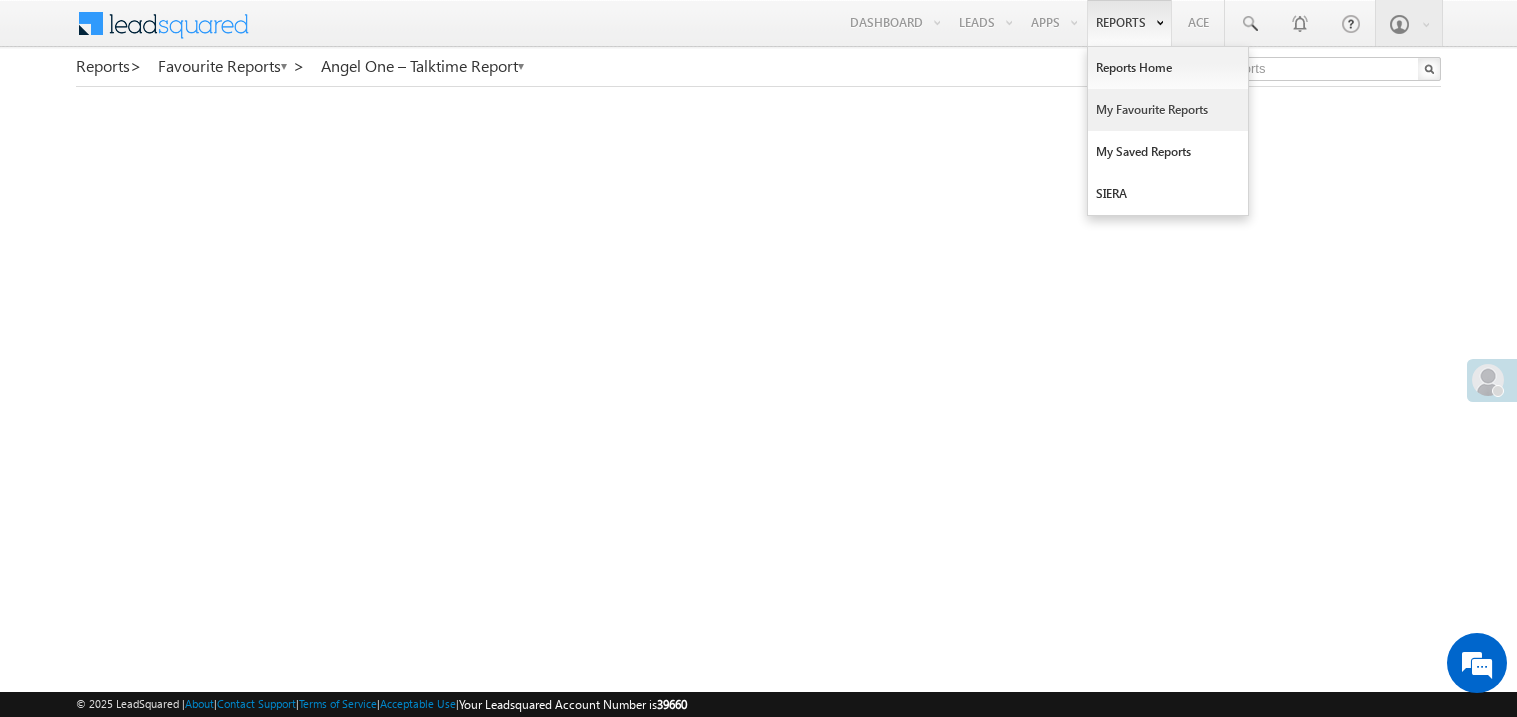click on "My Favourite Reports" at bounding box center (1168, 110) 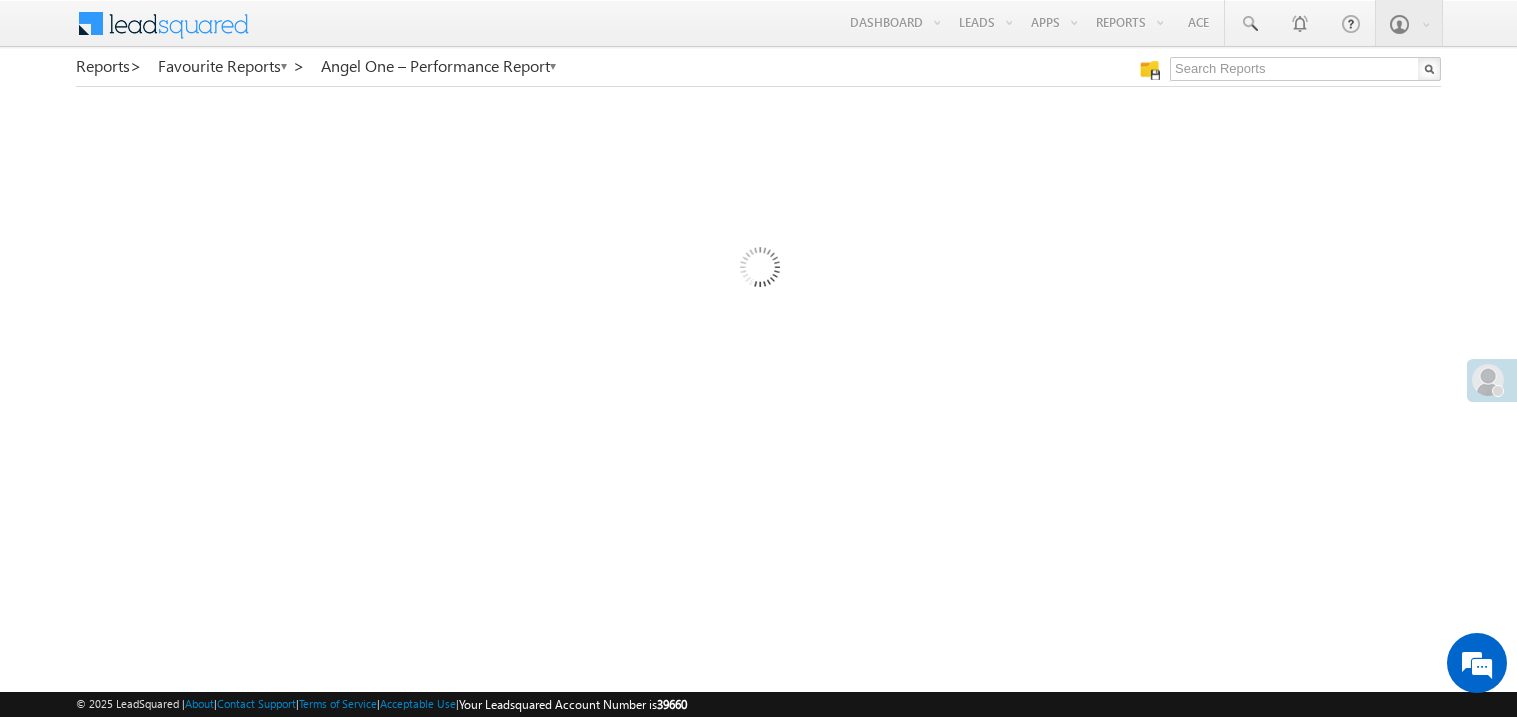 scroll, scrollTop: 0, scrollLeft: 0, axis: both 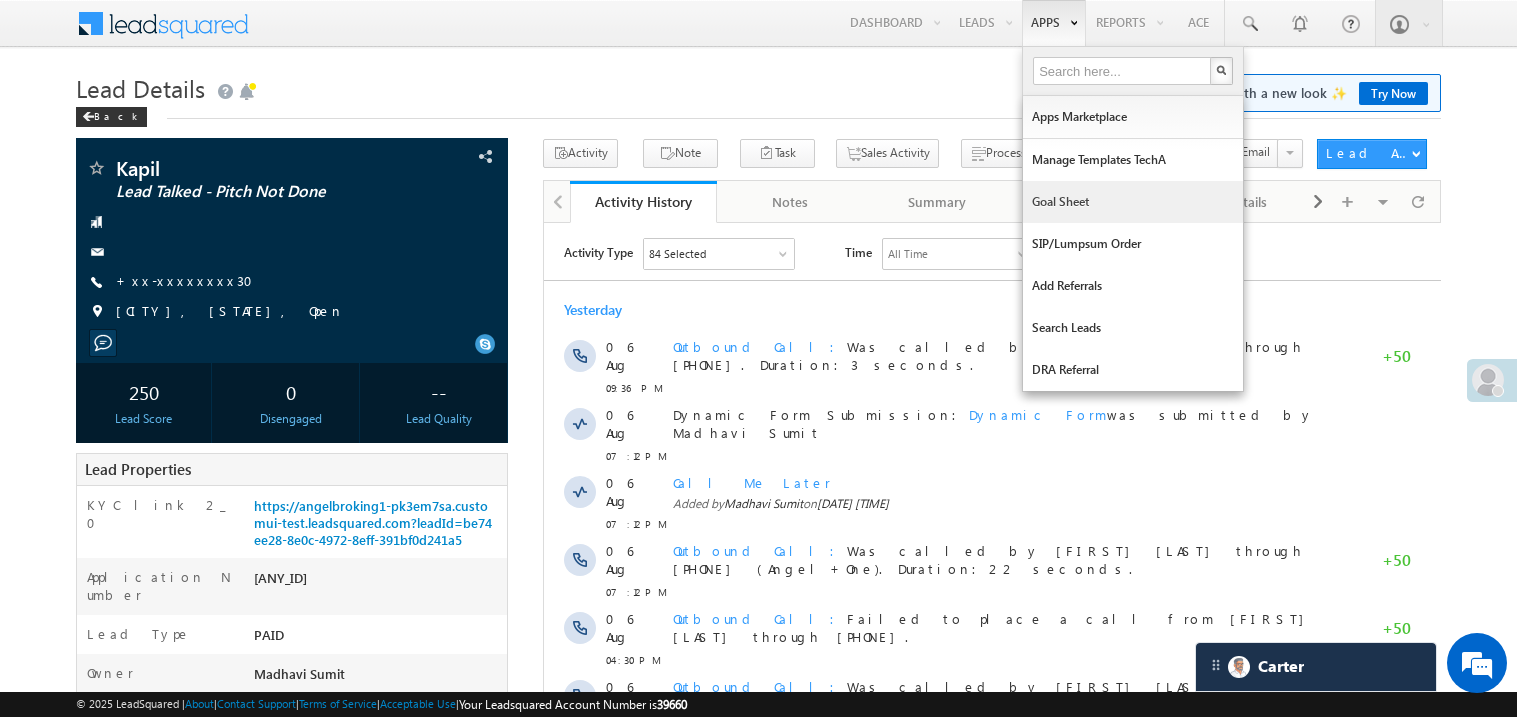 click on "Goal Sheet" at bounding box center (1133, 202) 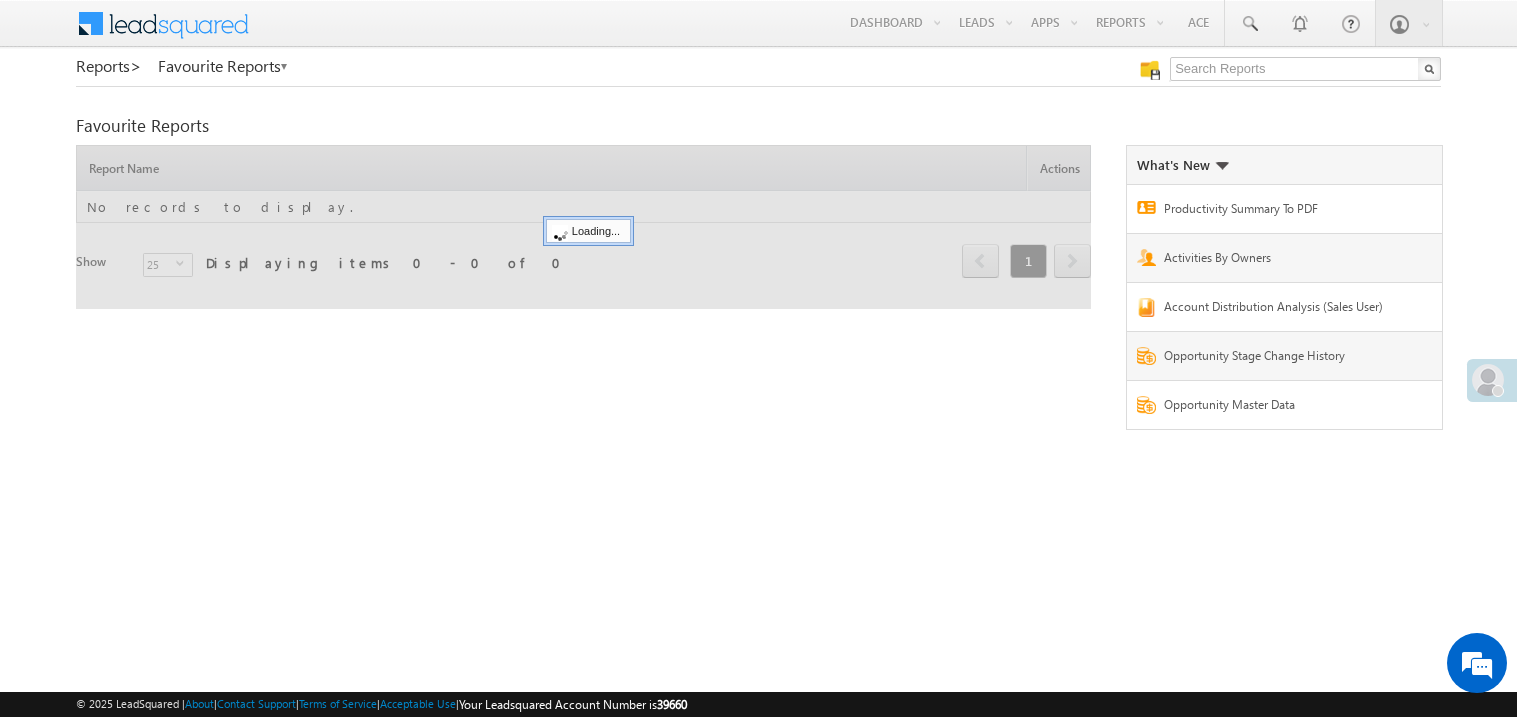 scroll, scrollTop: 0, scrollLeft: 0, axis: both 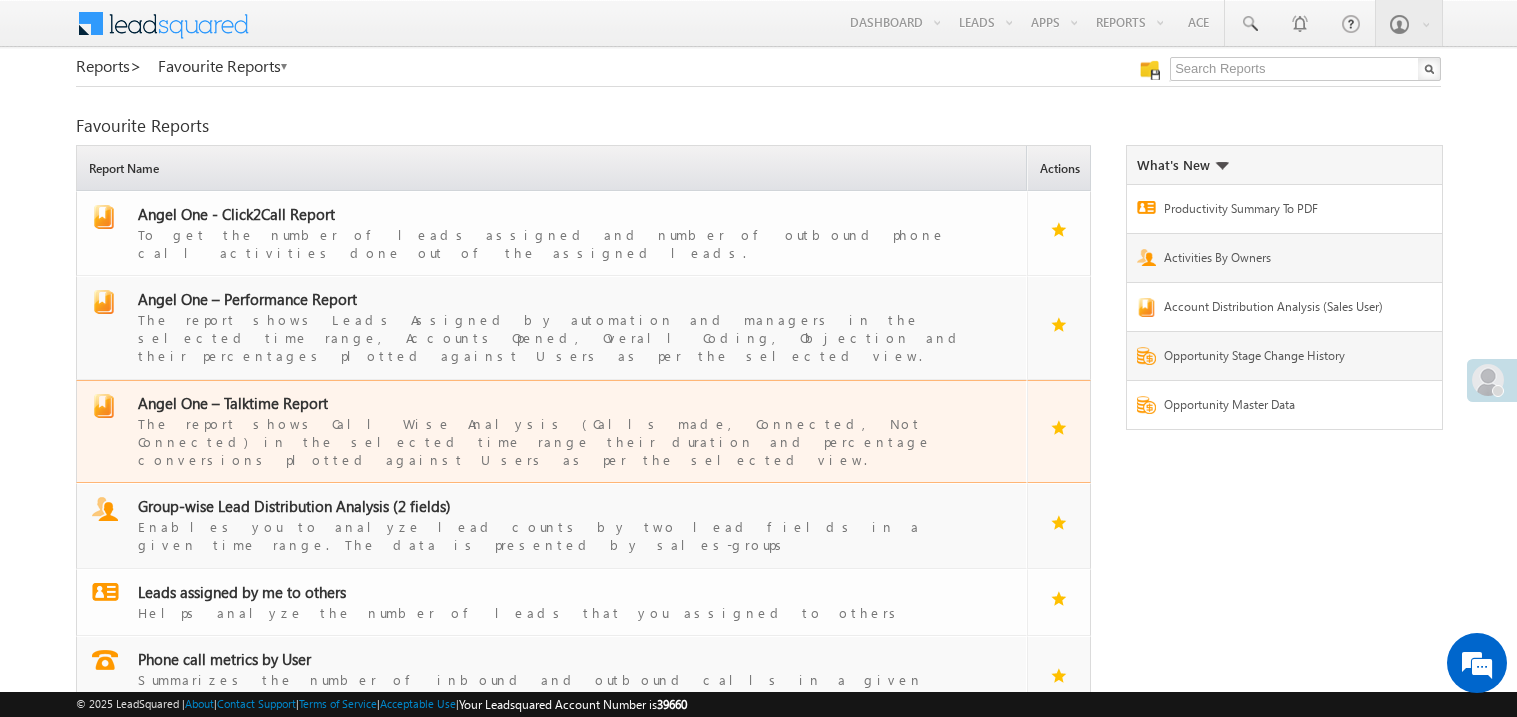 click on "Angel One – Talktime Report" at bounding box center [233, 403] 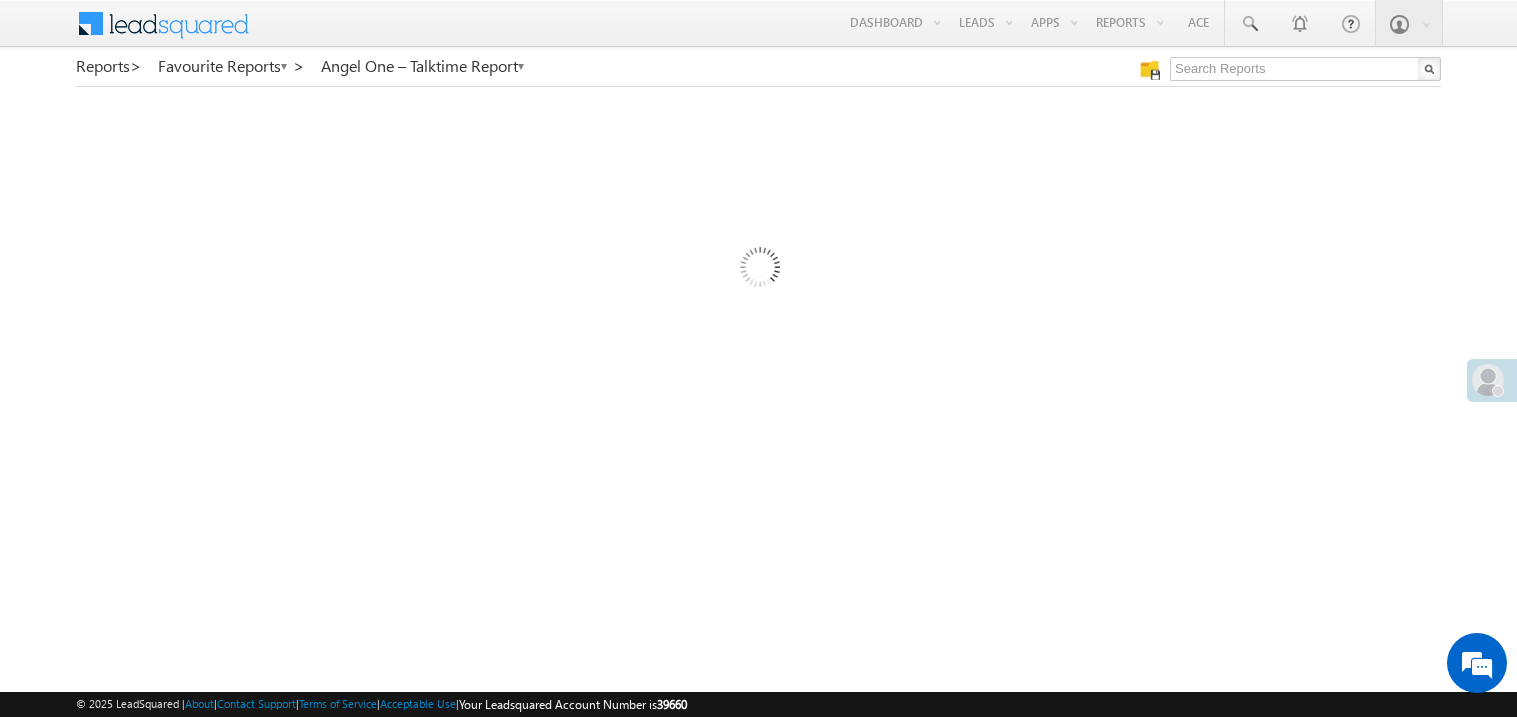 scroll, scrollTop: 0, scrollLeft: 0, axis: both 